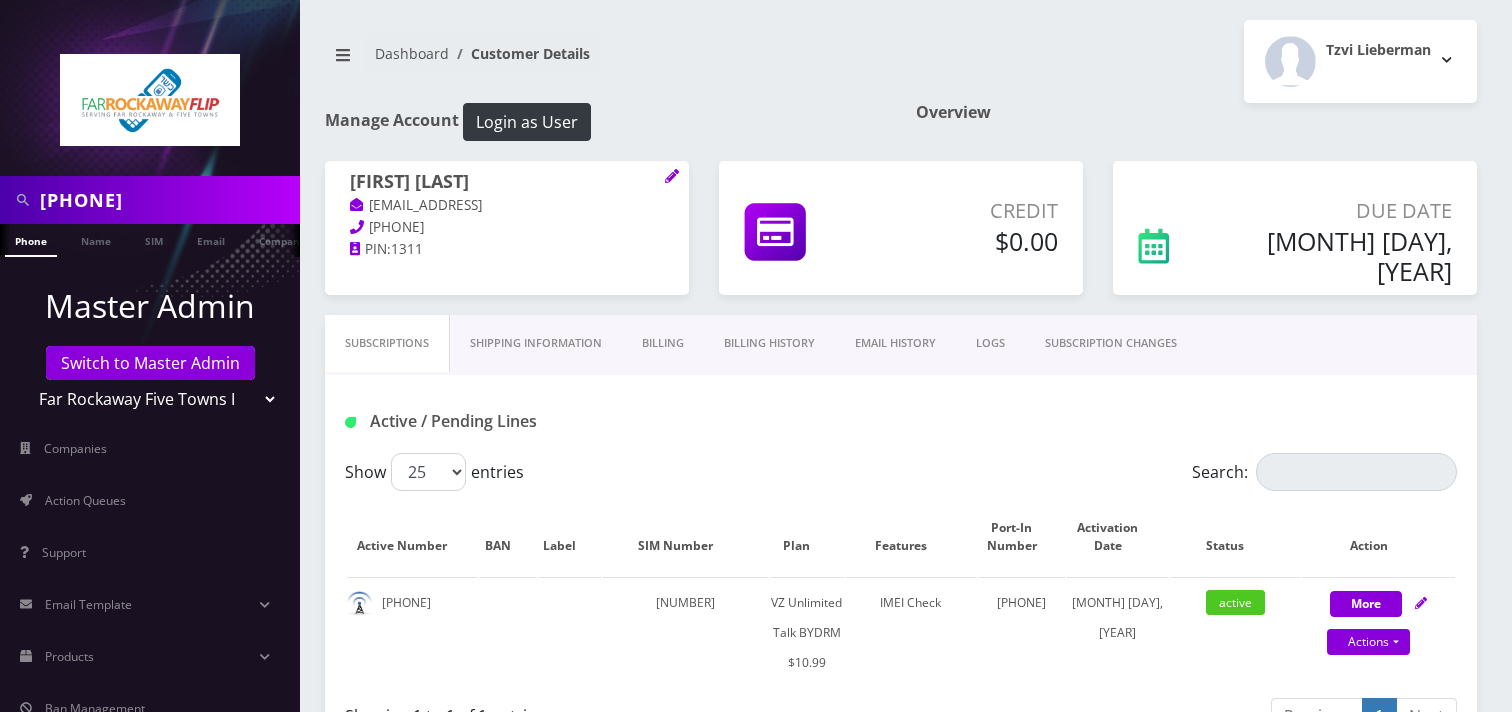 scroll, scrollTop: 833, scrollLeft: 0, axis: vertical 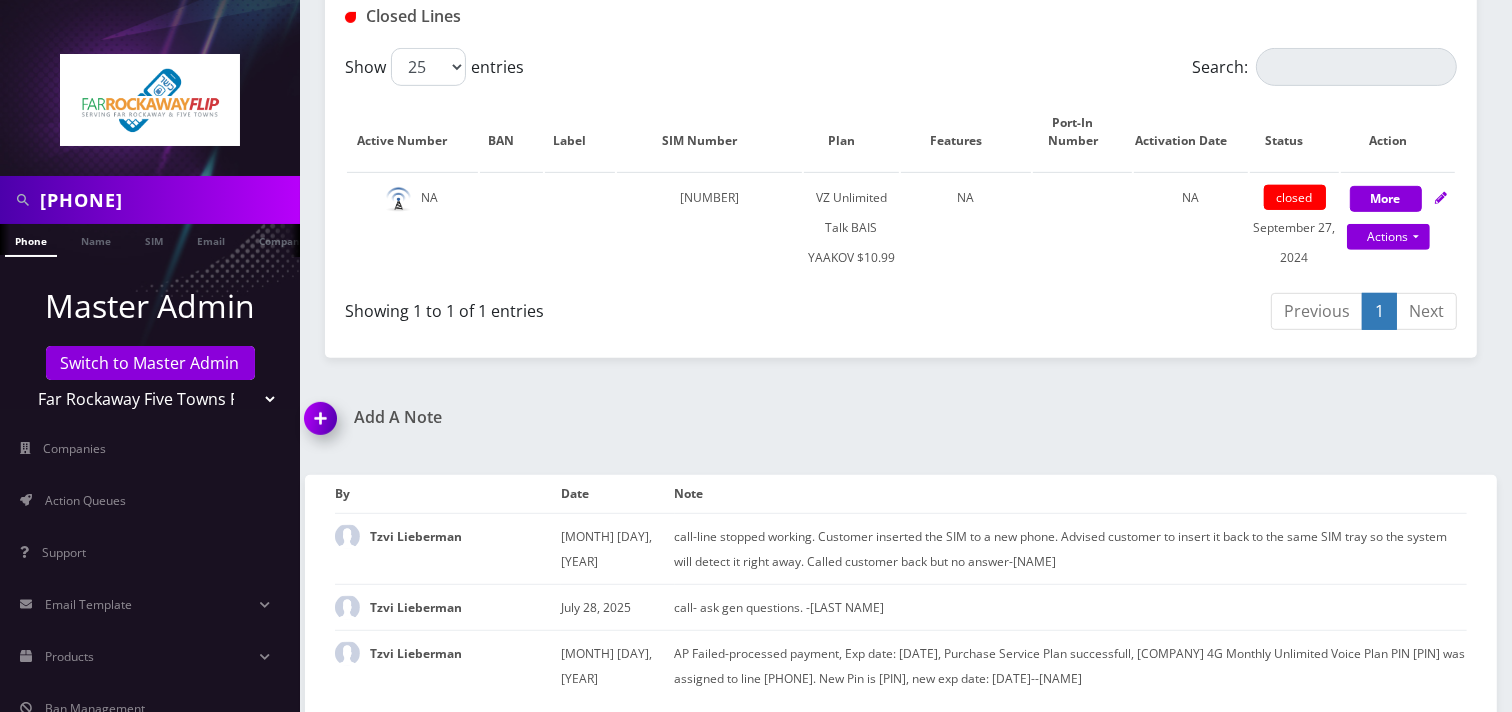 click on "[COMPANY]
My Link Mobile
VennMobile
Unlimited Advanced LTE
Rexing Inc
DeafCell LLC
OneTouch GPS
Diamond Wireless LLC
All Choice Connect
Amcest Corp
IoT
Shluchim Assist
ConnectED Mobile
Innovative Communications
Home Away Secure
SIM Call Connecten Internet Rauch" at bounding box center [150, 399] 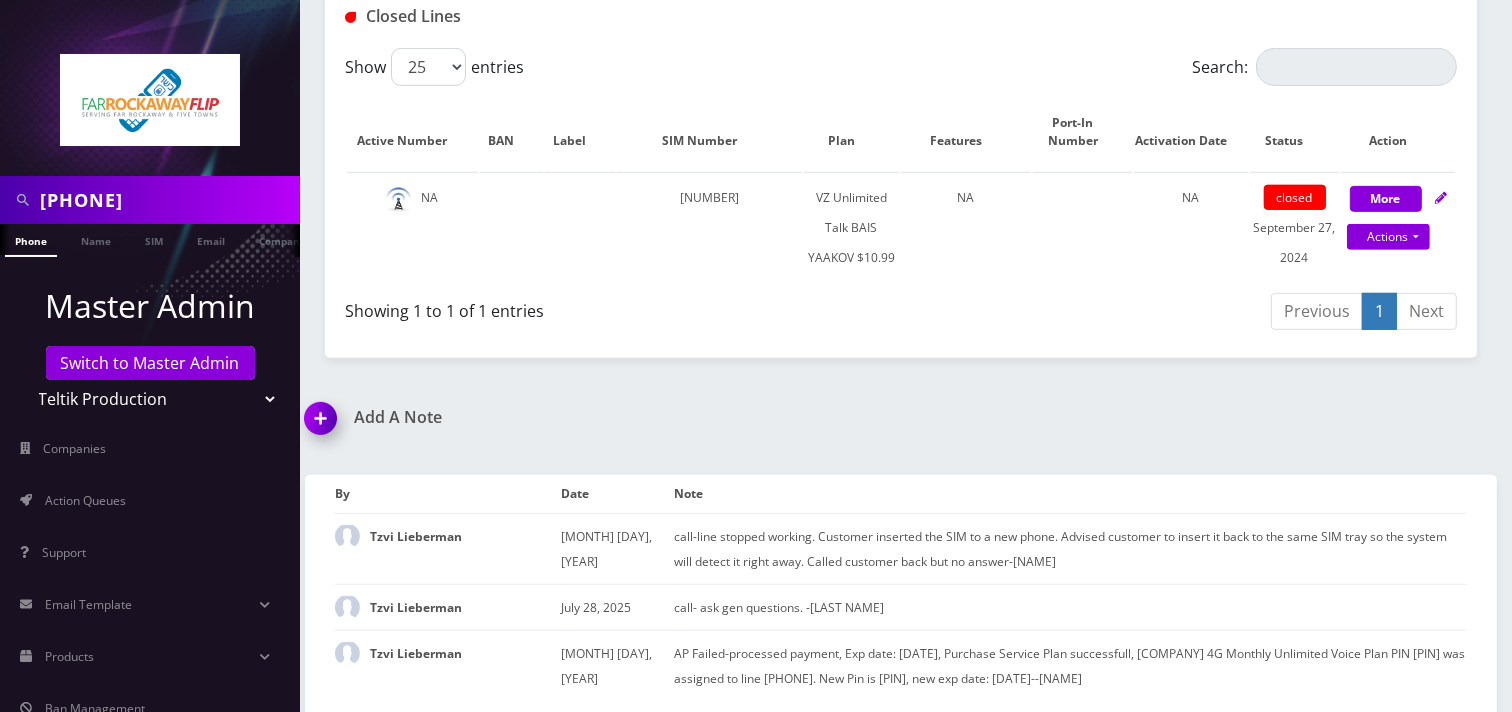 click on "[COMPANY]
My Link Mobile
VennMobile
Unlimited Advanced LTE
Rexing Inc
DeafCell LLC
OneTouch GPS
Diamond Wireless LLC
All Choice Connect
Amcest Corp
IoT
Shluchim Assist
ConnectED Mobile
Innovative Communications
Home Away Secure
SIM Call Connecten Internet Rauch" at bounding box center (150, 399) 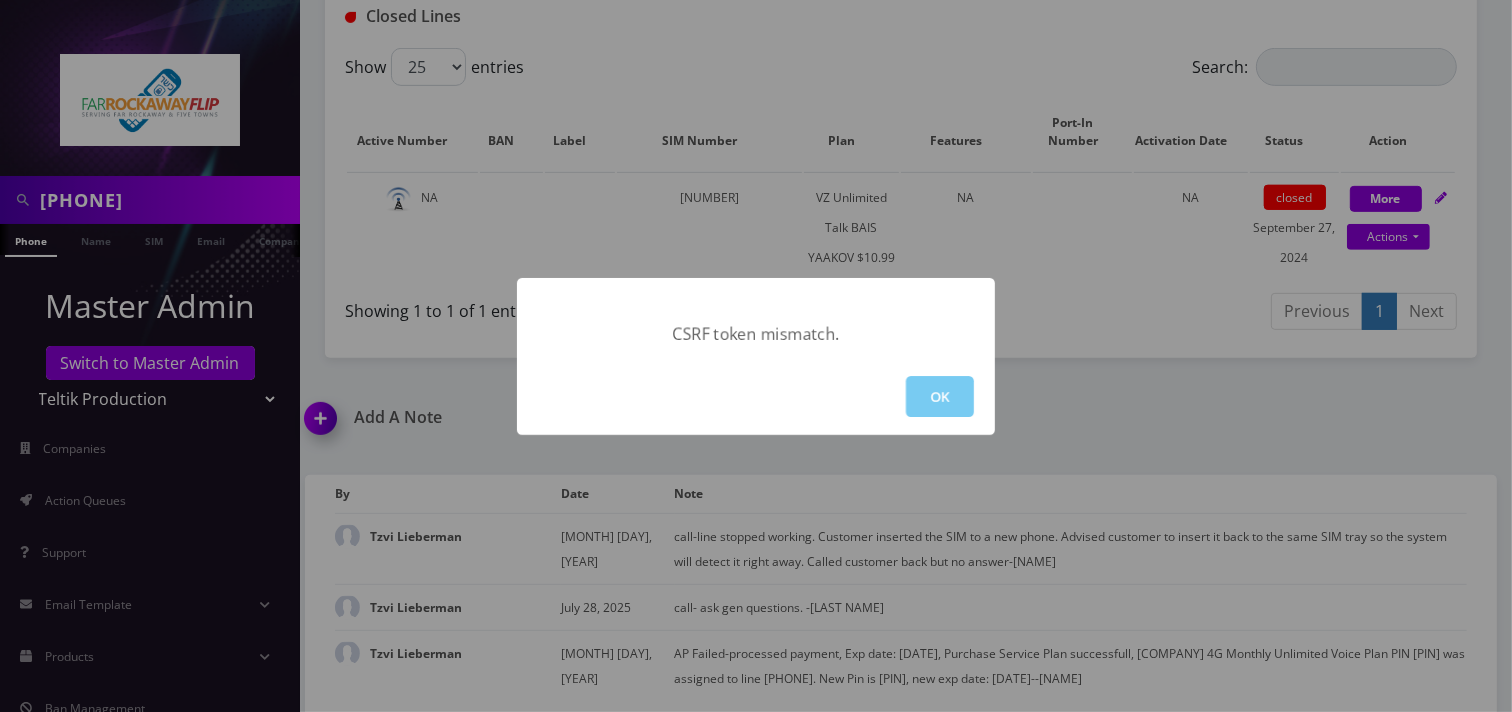 click on "OK" at bounding box center (940, 396) 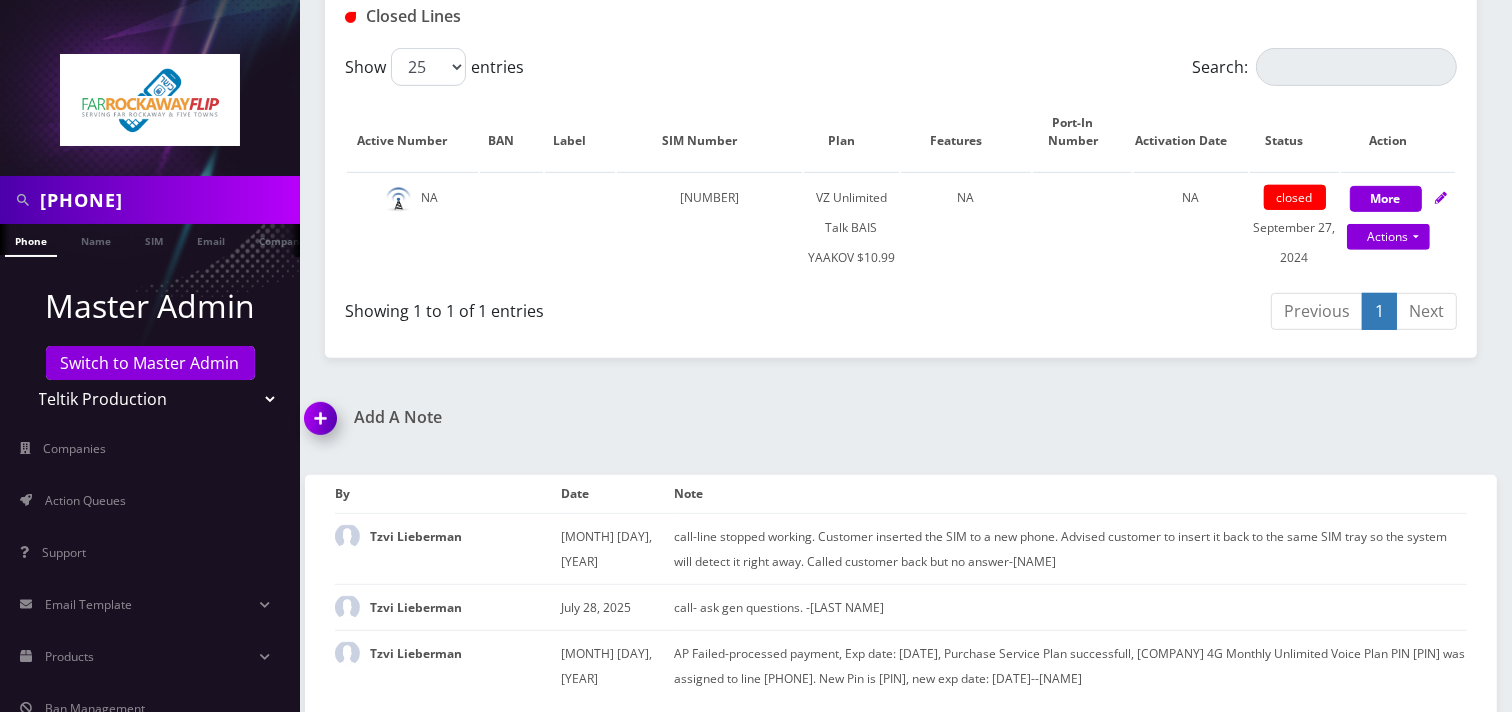 click on "[PHONE]" at bounding box center (167, 200) 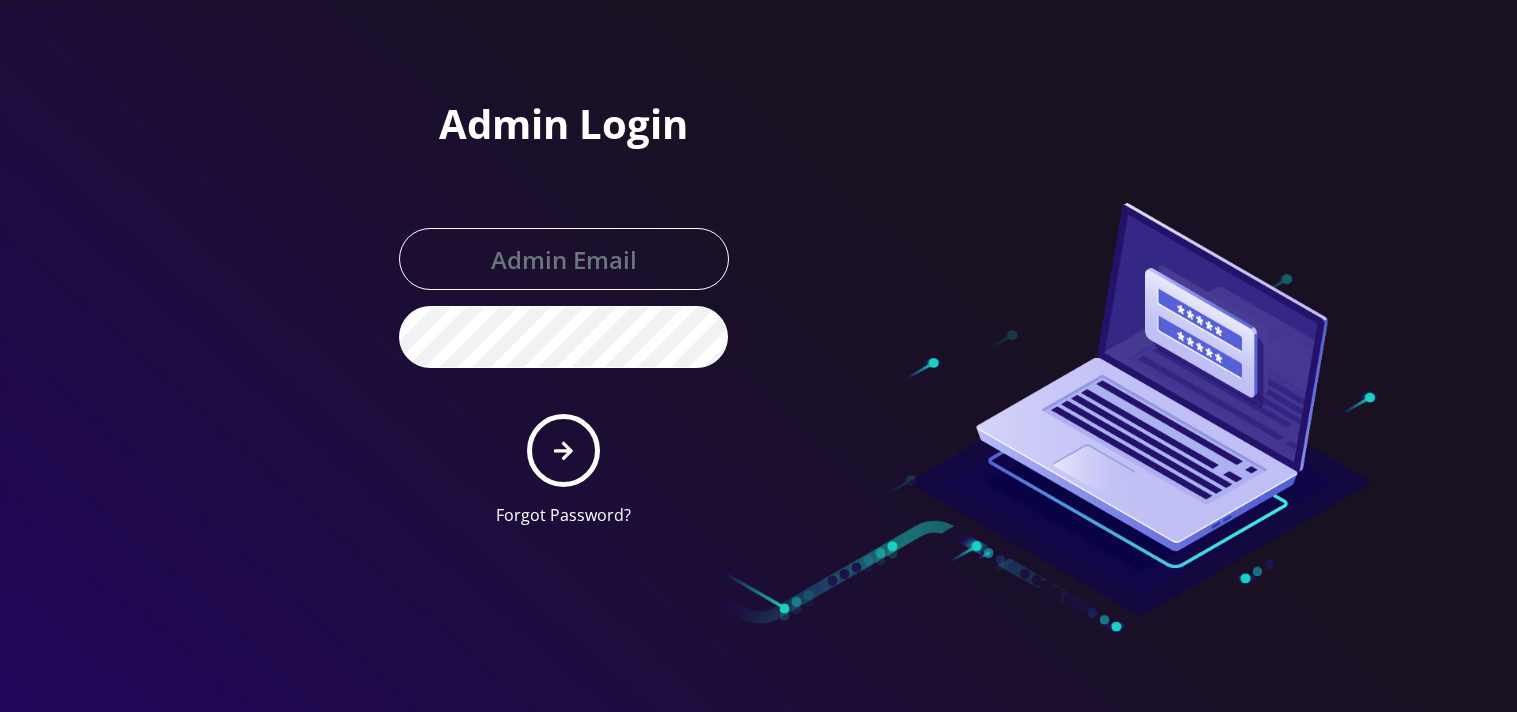 scroll, scrollTop: 0, scrollLeft: 0, axis: both 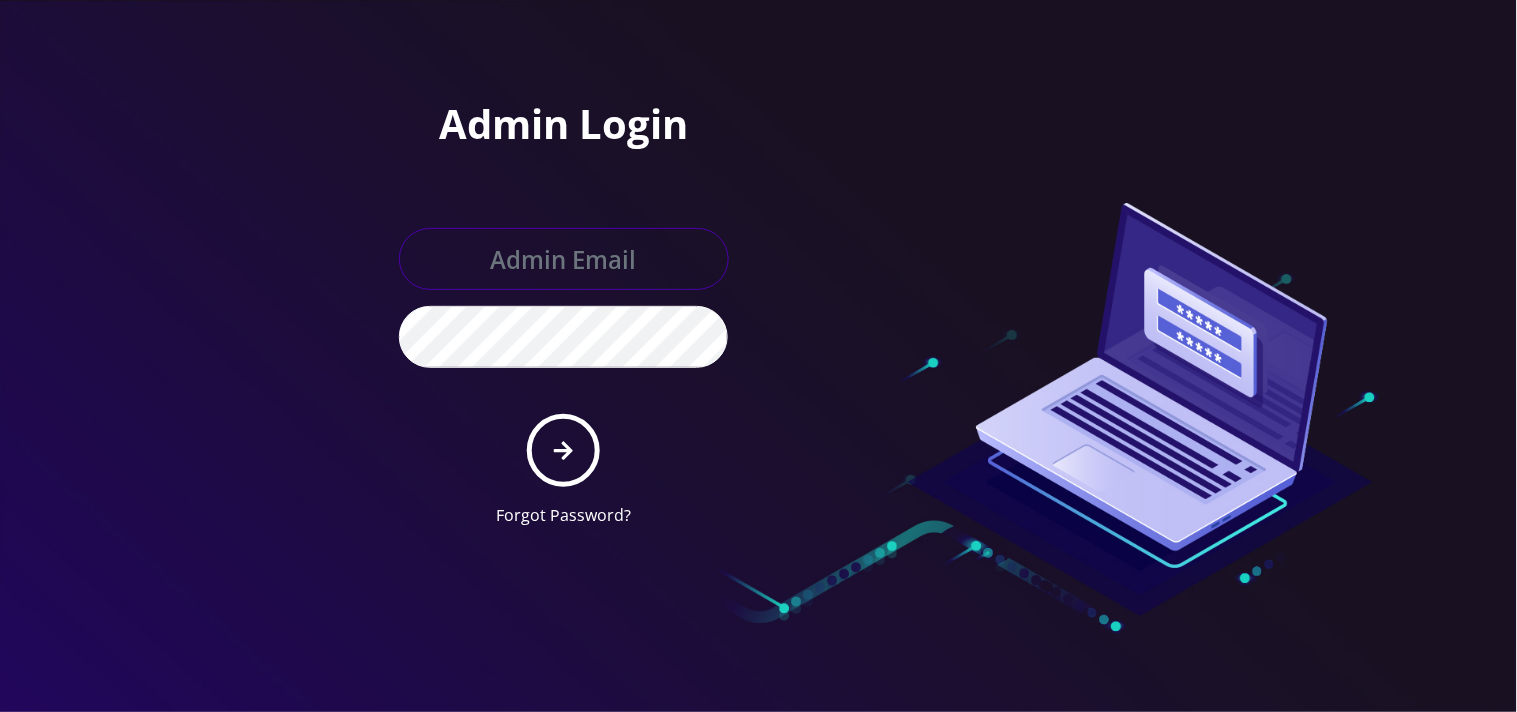 type on "mysti@example.com" 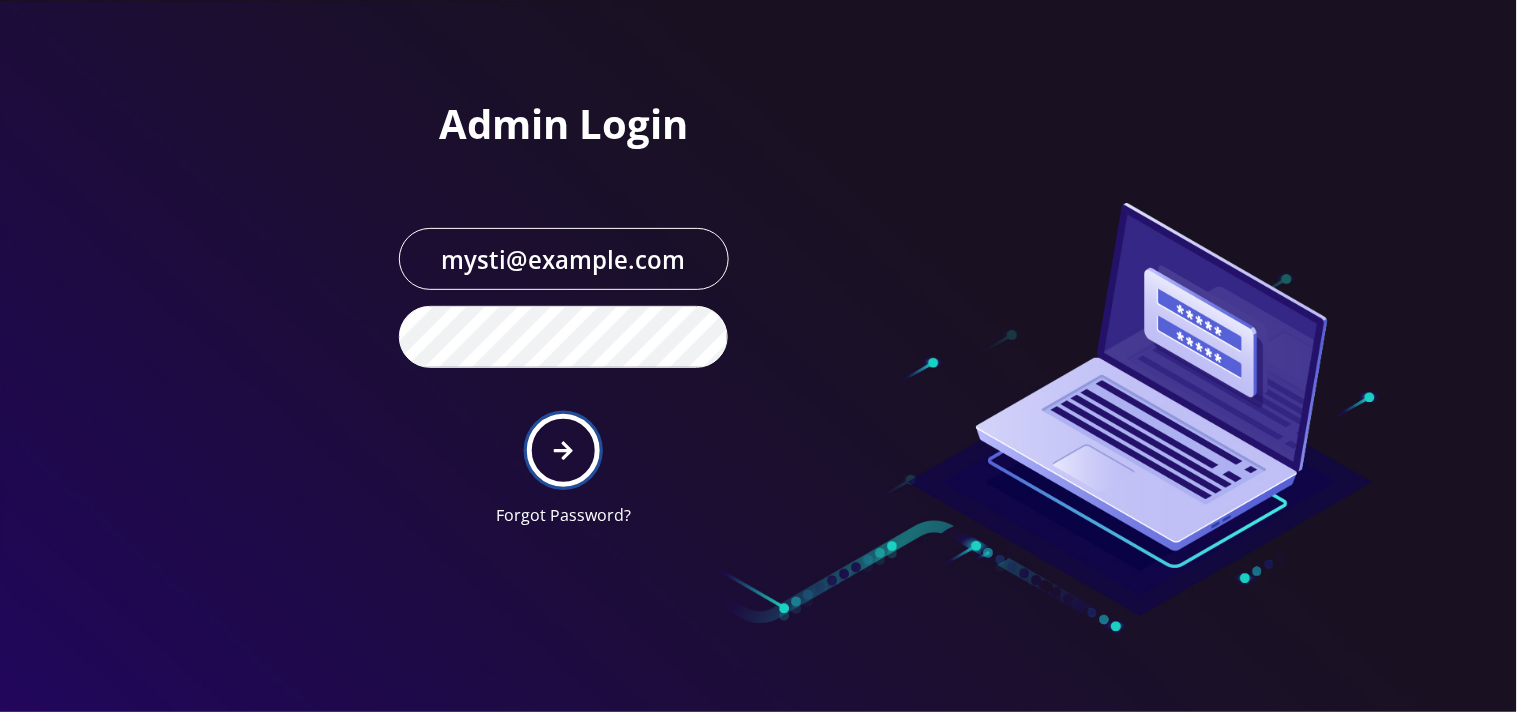 click 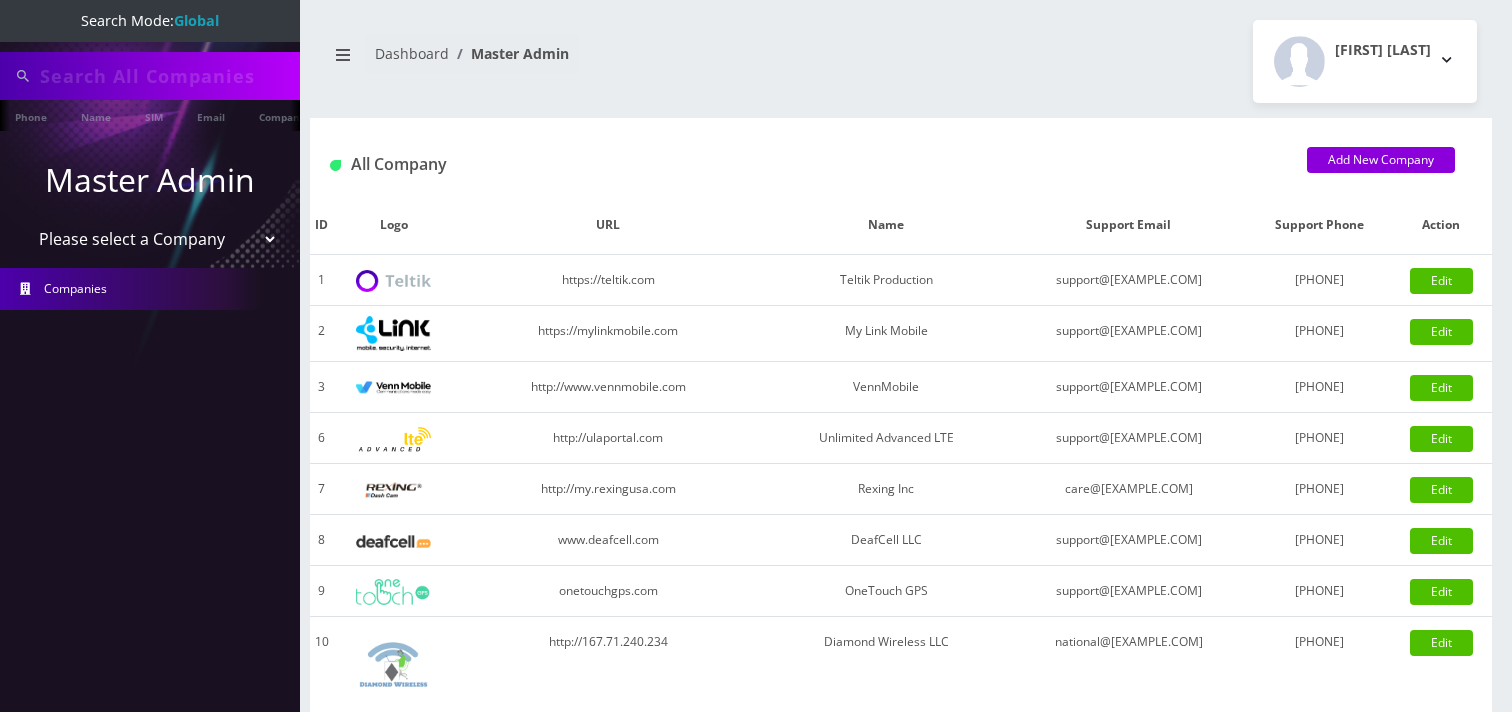 scroll, scrollTop: 0, scrollLeft: 0, axis: both 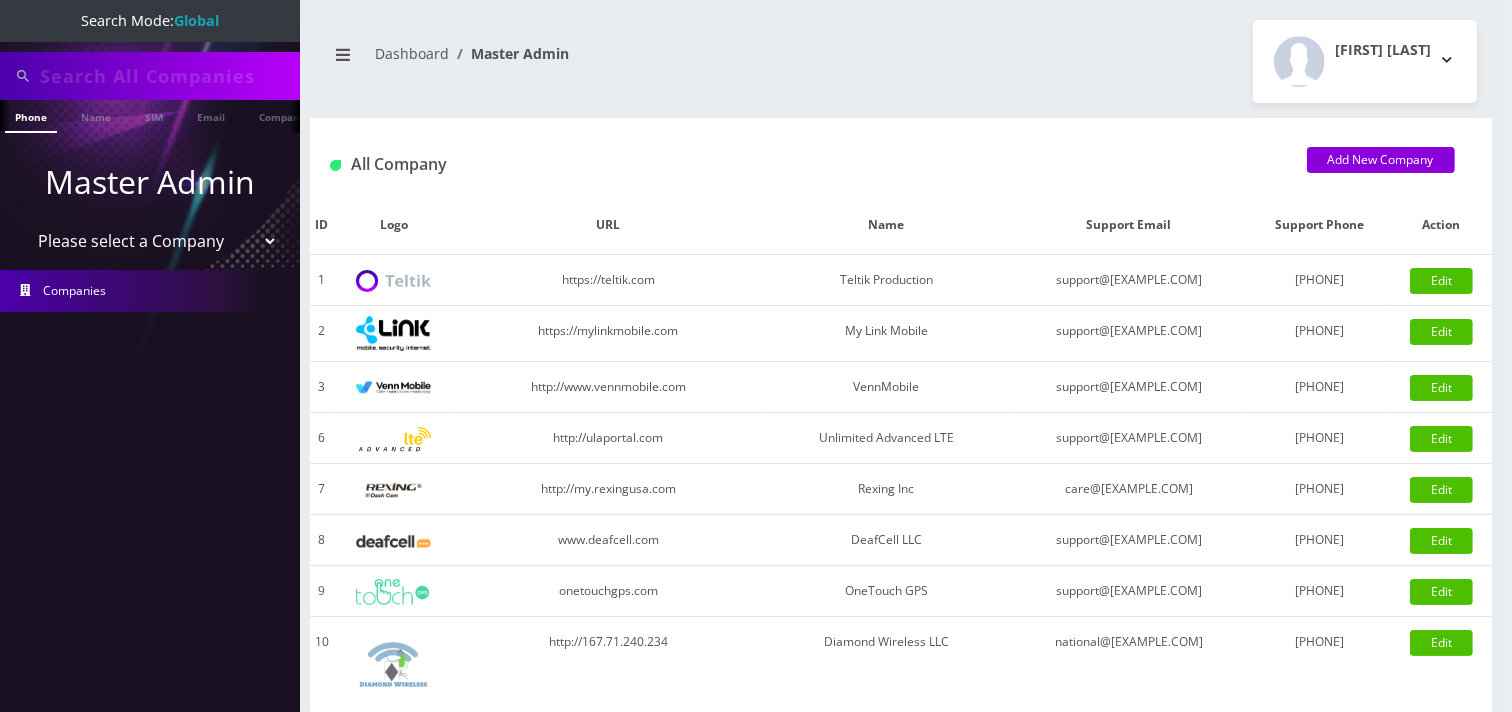 type on "3472614189" 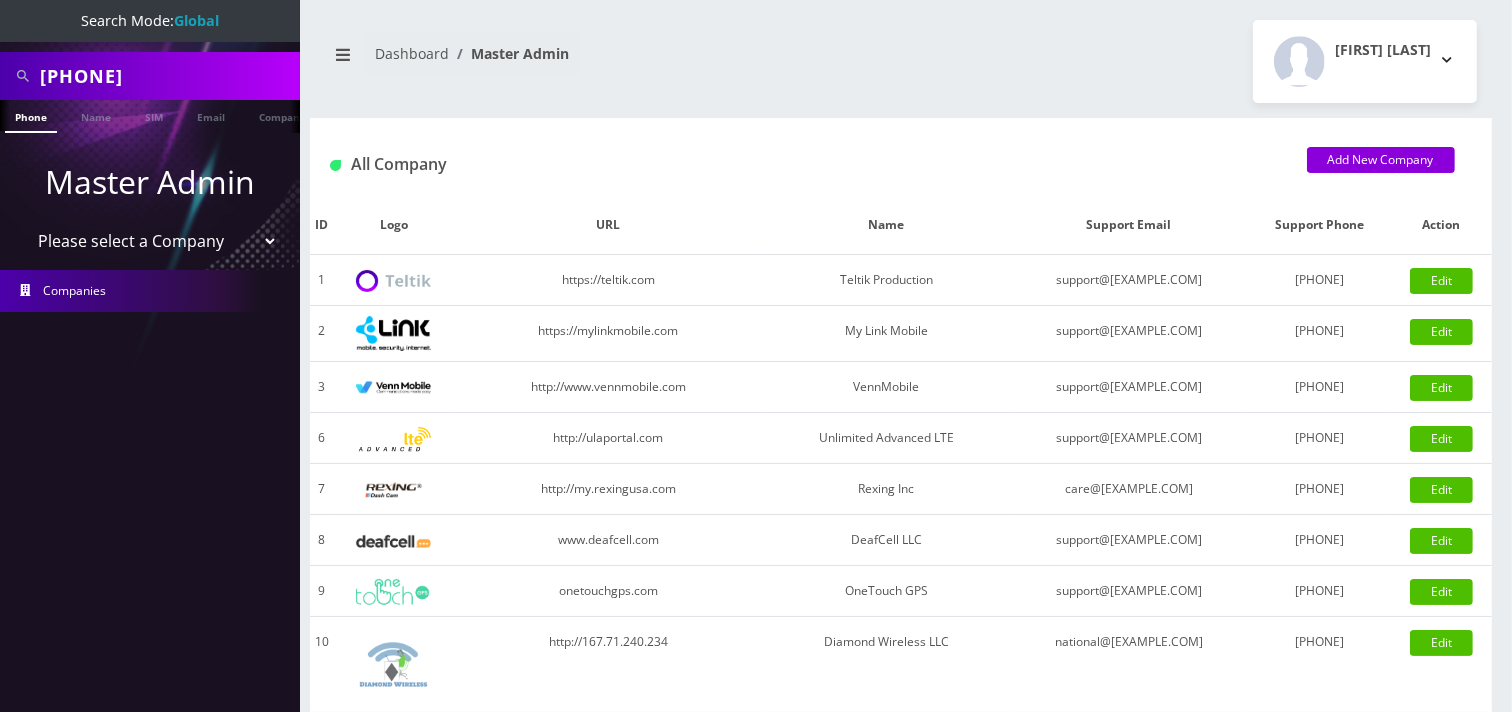scroll, scrollTop: 0, scrollLeft: 10, axis: horizontal 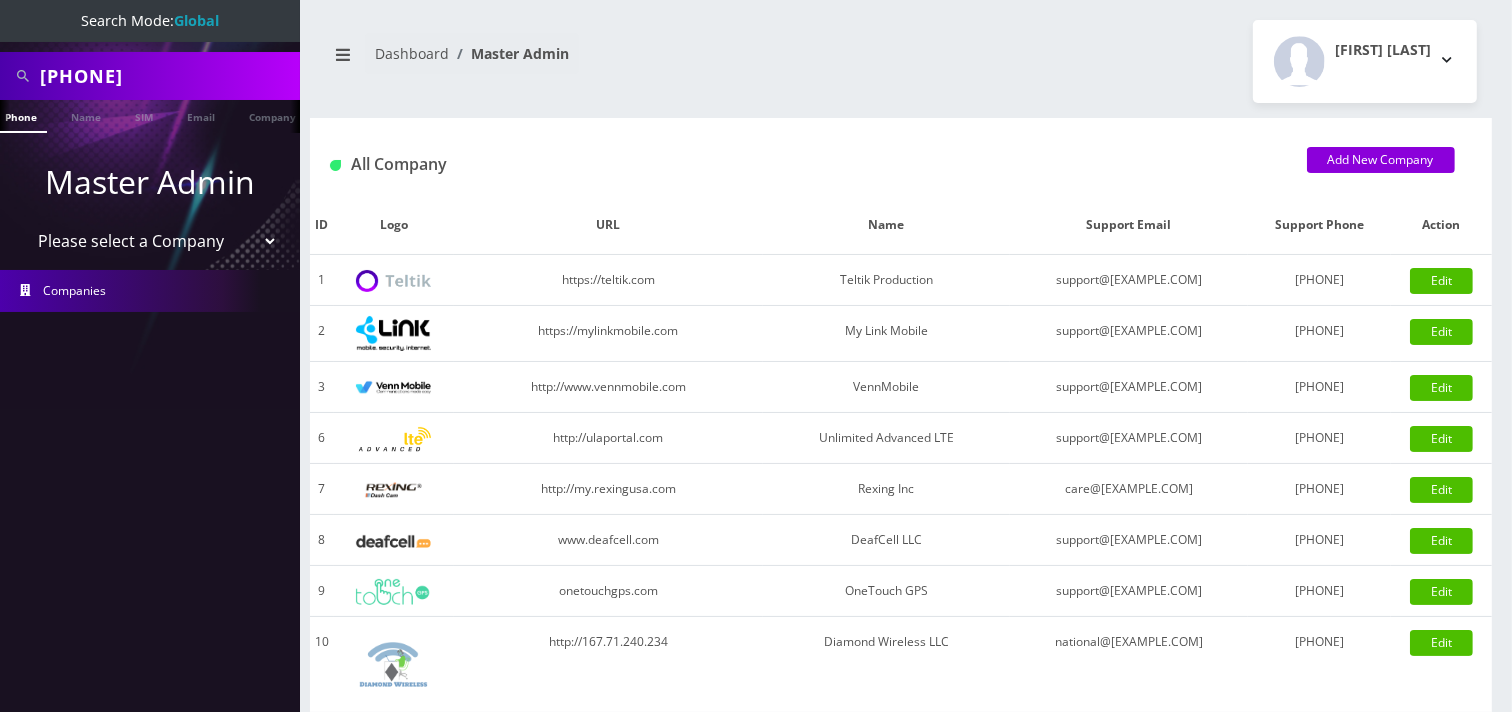 click on "Please select a Company
Teltik Production
My Link Mobile
VennMobile
Unlimited Advanced LTE
Rexing Inc
DeafCell LLC
OneTouch GPS
Diamond Wireless LLC
All Choice Connect
Amcest Corp
IoT
Shluchim Assist
ConnectED Mobile
Innovative Communications
Home Away Secure SIM Call" at bounding box center (150, 241) 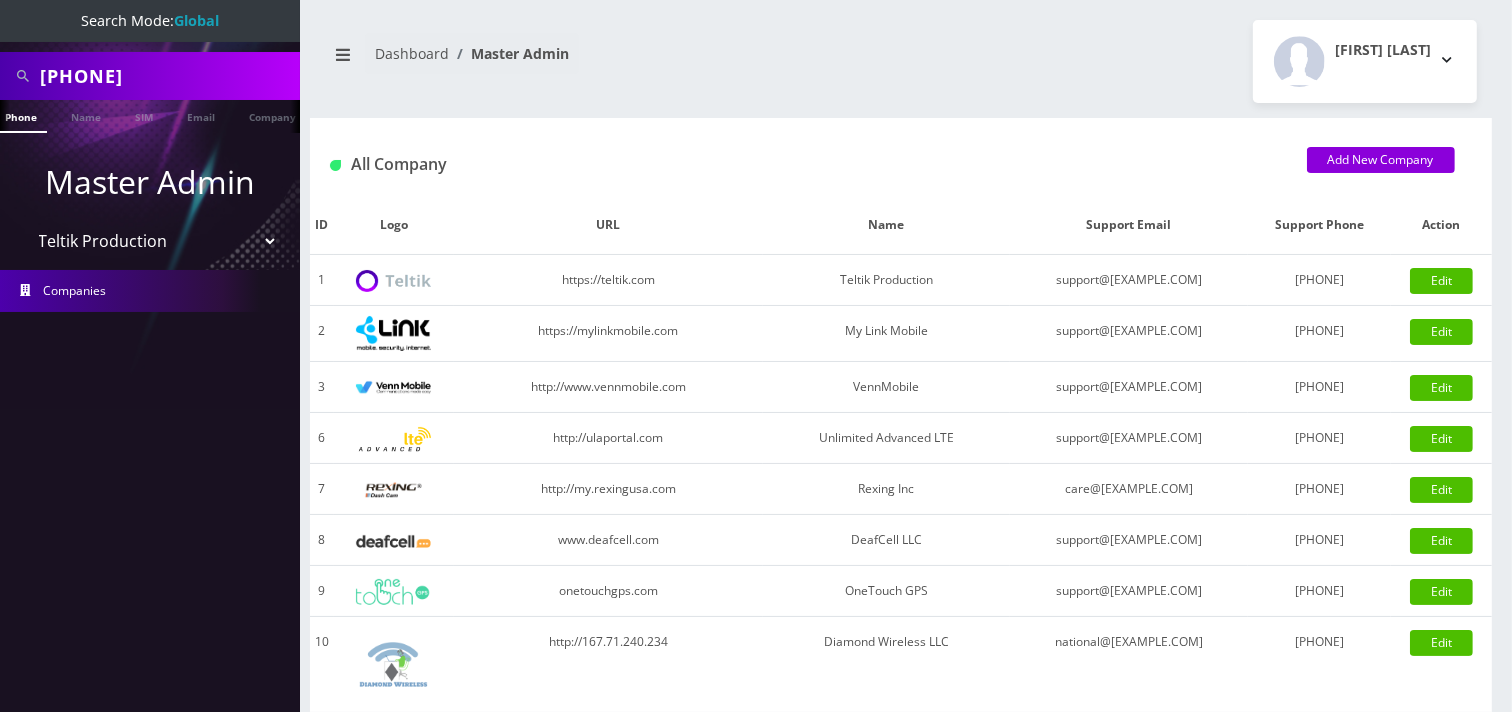 click on "Please select a Company
Teltik Production
My Link Mobile
VennMobile
Unlimited Advanced LTE
Rexing Inc
DeafCell LLC
OneTouch GPS
Diamond Wireless LLC
All Choice Connect
Amcest Corp
IoT
Shluchim Assist
ConnectED Mobile
Innovative Communications
Home Away Secure SIM Call" at bounding box center (150, 241) 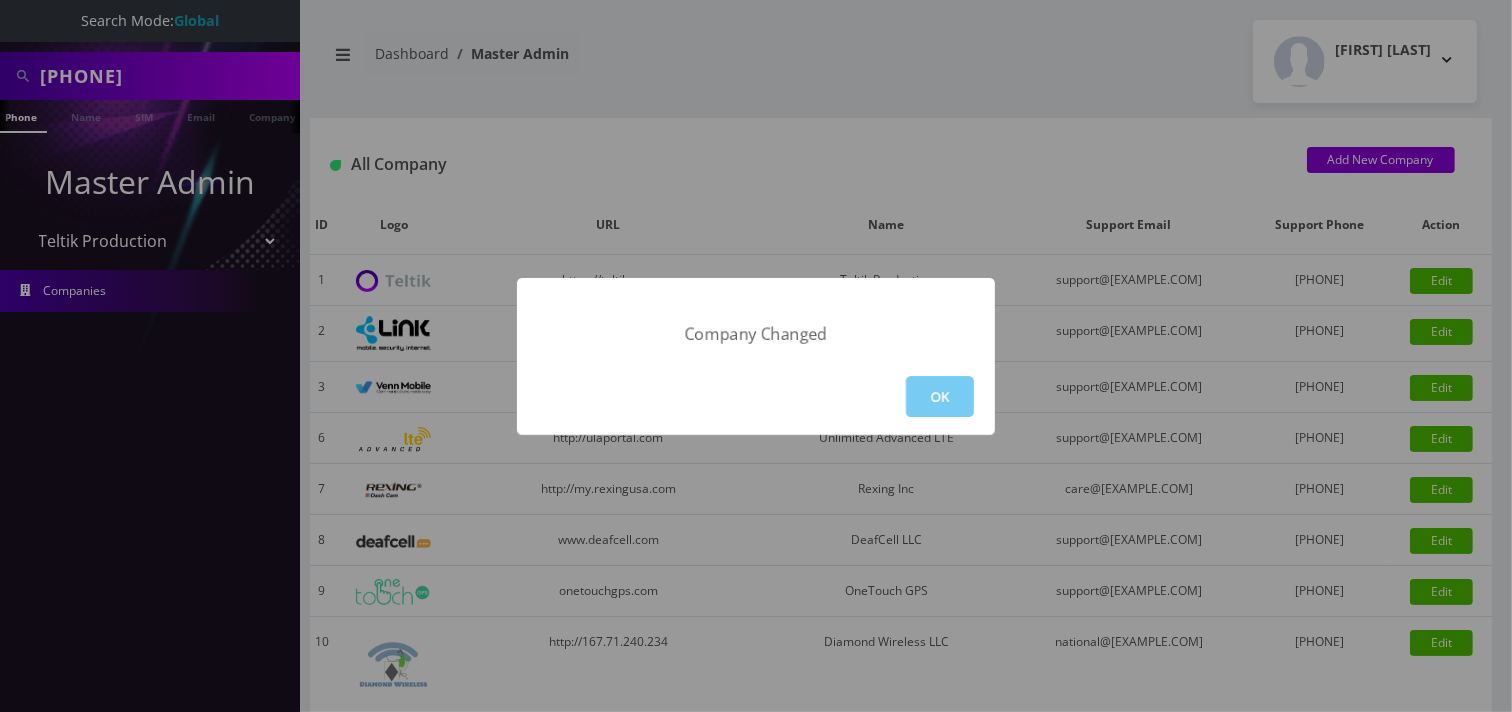 click on "OK" at bounding box center (940, 396) 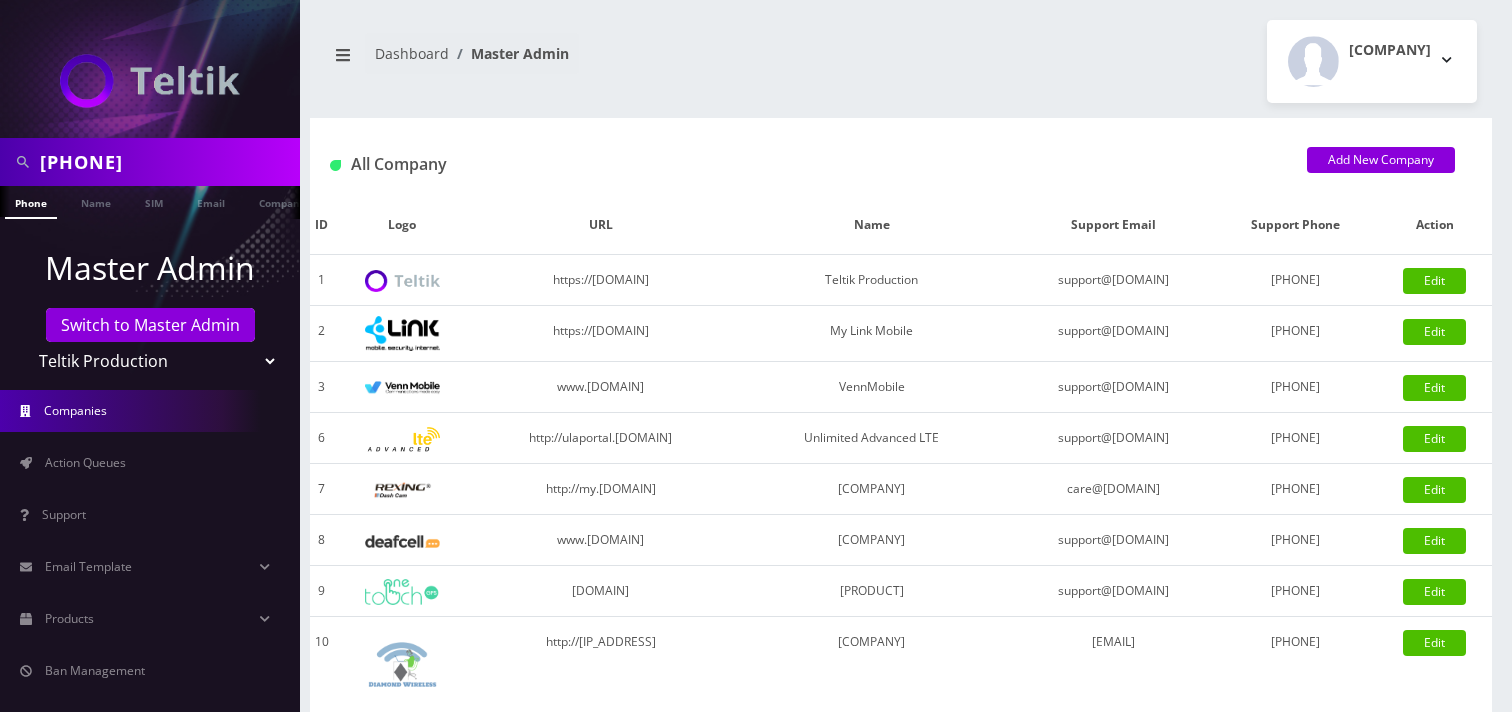 scroll, scrollTop: 0, scrollLeft: 0, axis: both 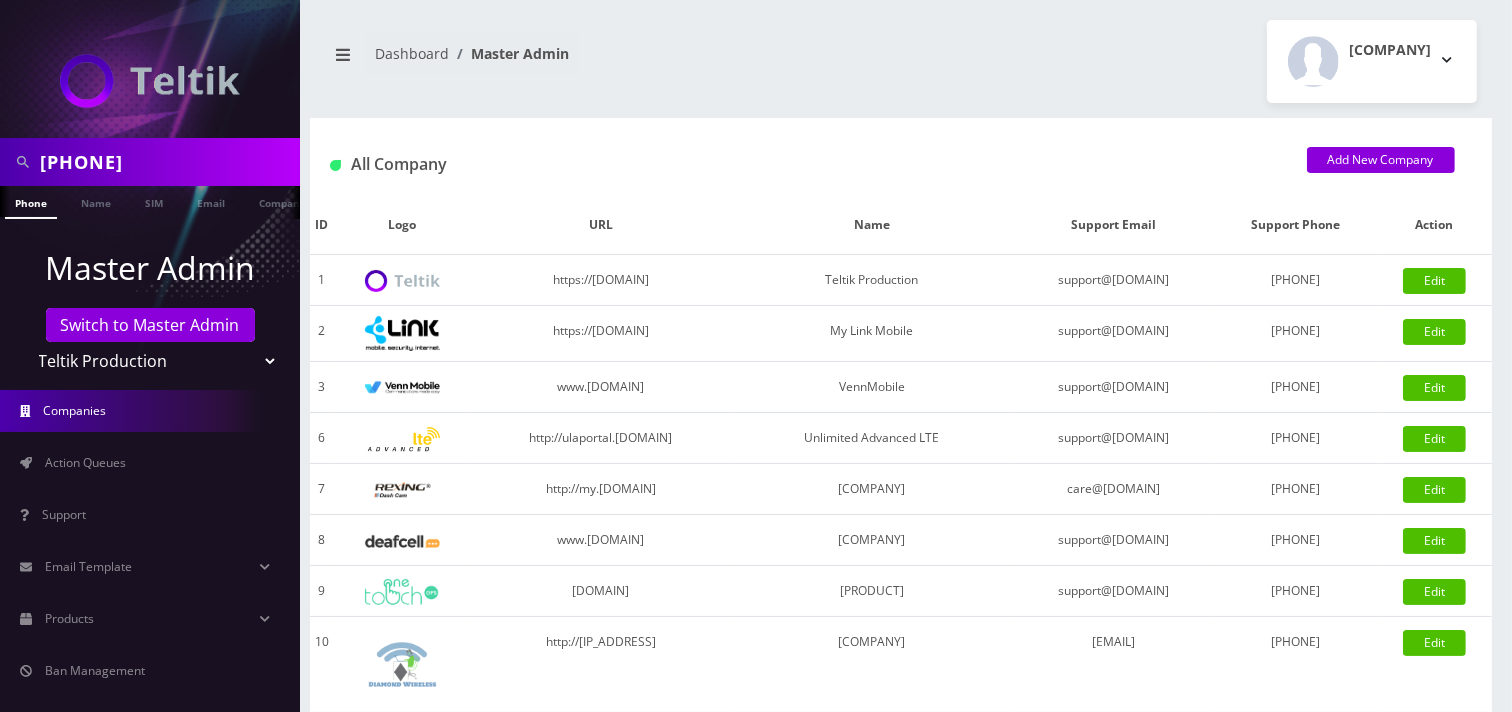 click on "[PHONE]" at bounding box center [167, 162] 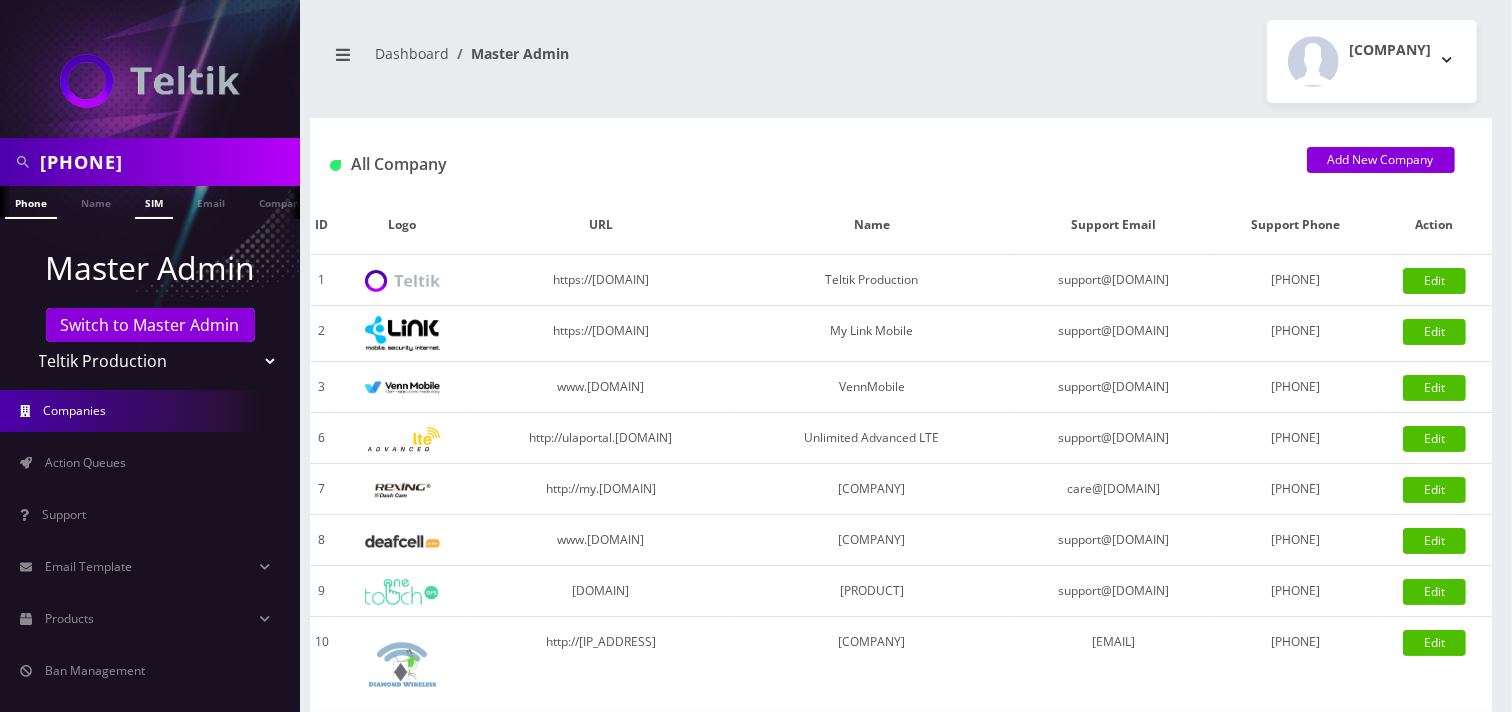 click on "347261418915802799136
Phone
Name
SIM
Email
Company
Customer
Master Admin
Switch to Master Admin
Teltik Production
My Link Mobile
VennMobile
Unlimited Advanced LTE
Rexing Inc
DeafCell LLC OneTouch GPS All Choice Connect" at bounding box center [150, 356] 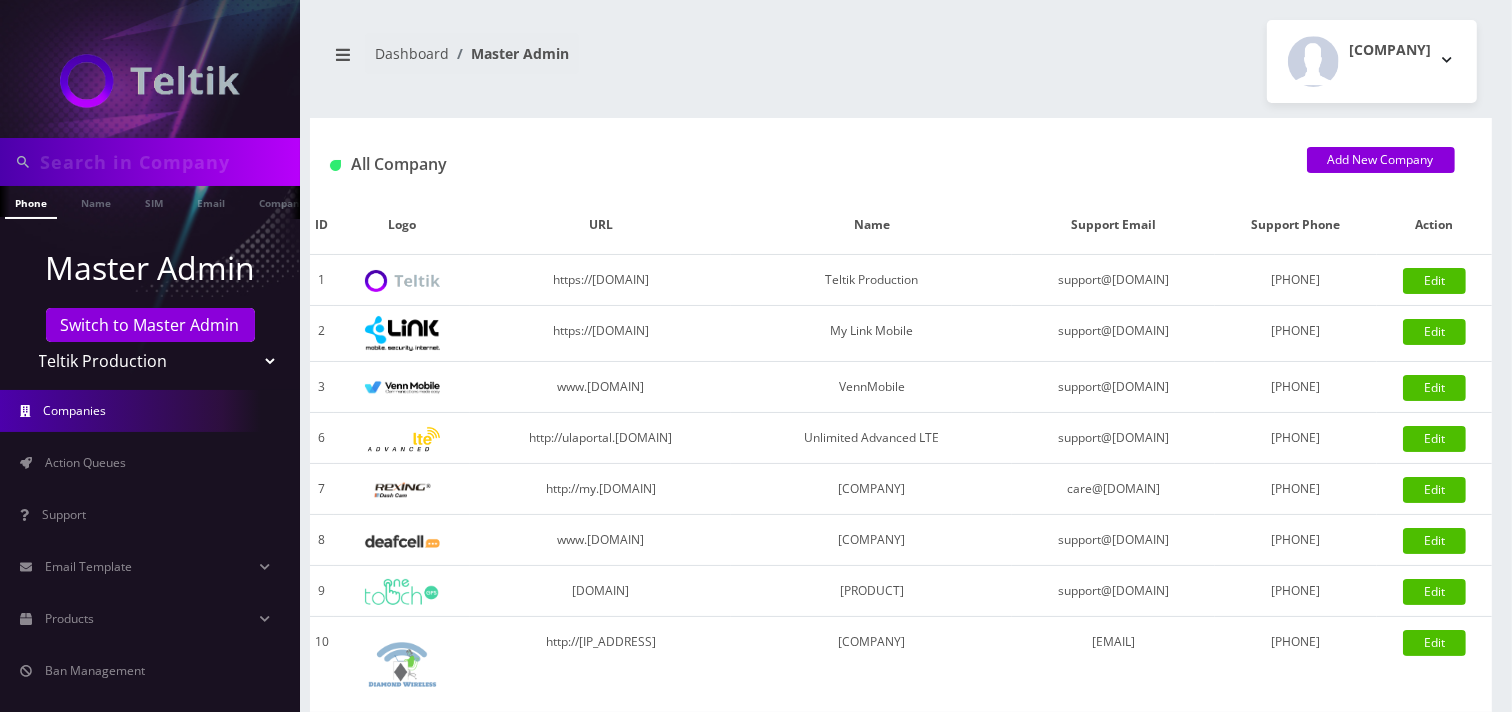 paste on "15802799136" 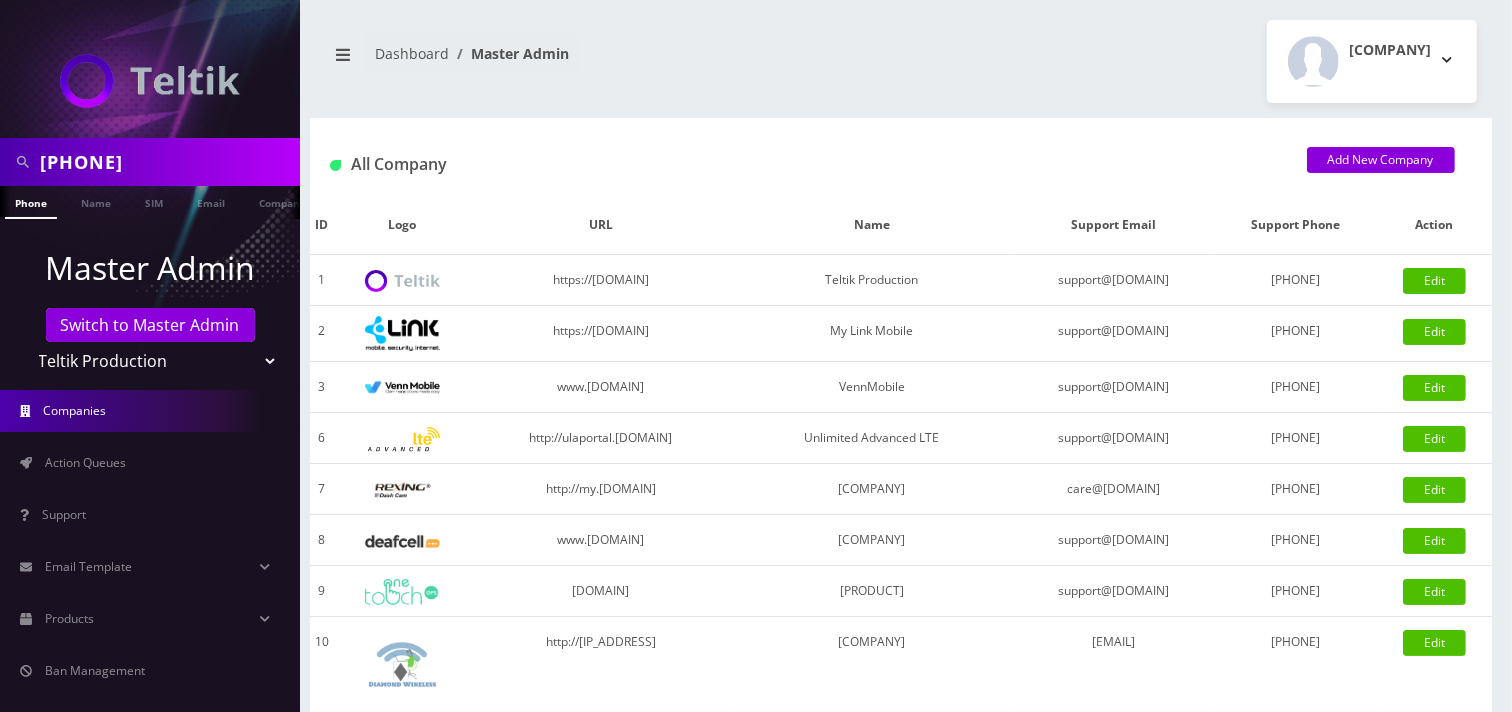 click on "15802799136" at bounding box center [167, 162] 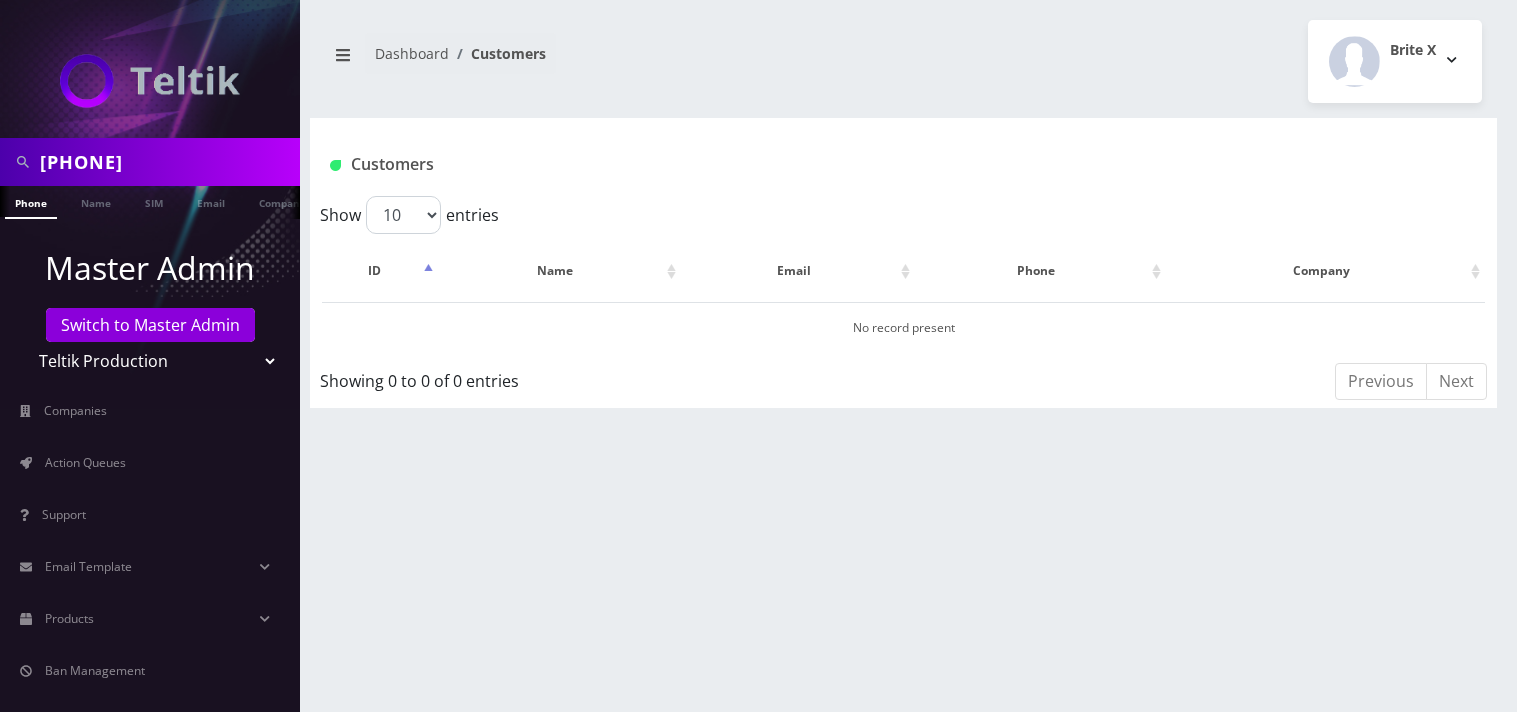 scroll, scrollTop: 0, scrollLeft: 0, axis: both 